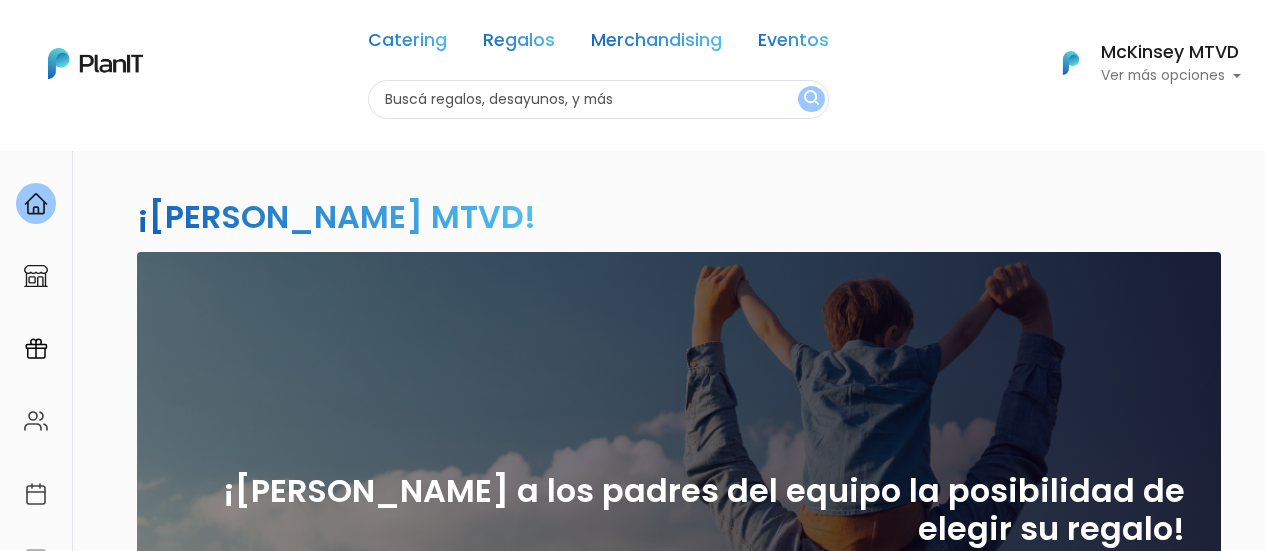 scroll, scrollTop: 0, scrollLeft: 0, axis: both 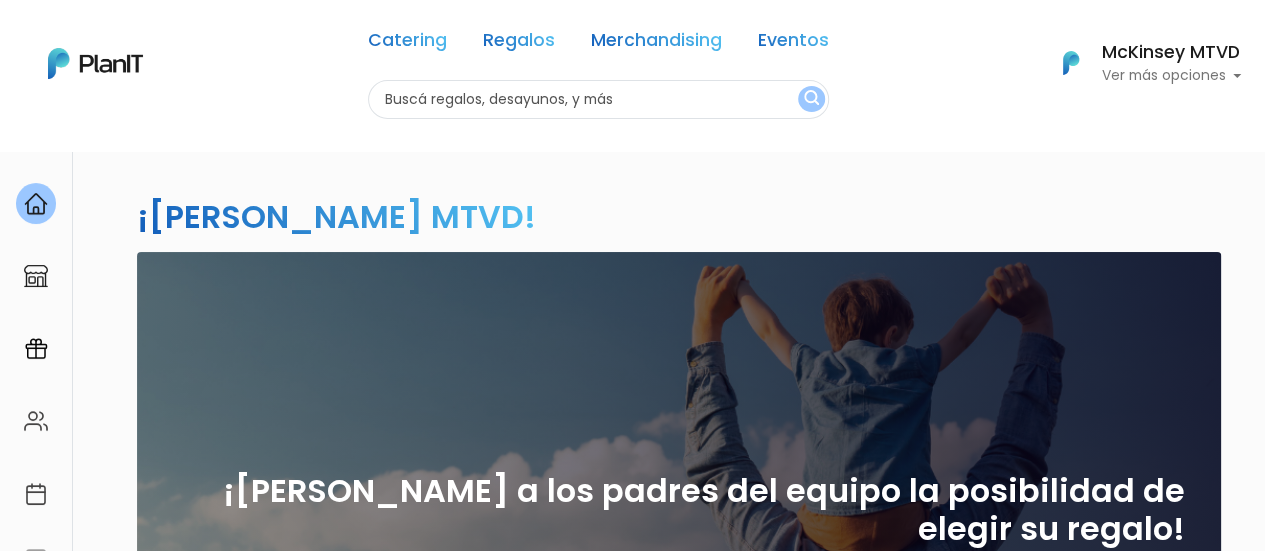 click on "Ver más opciones" at bounding box center (1171, 76) 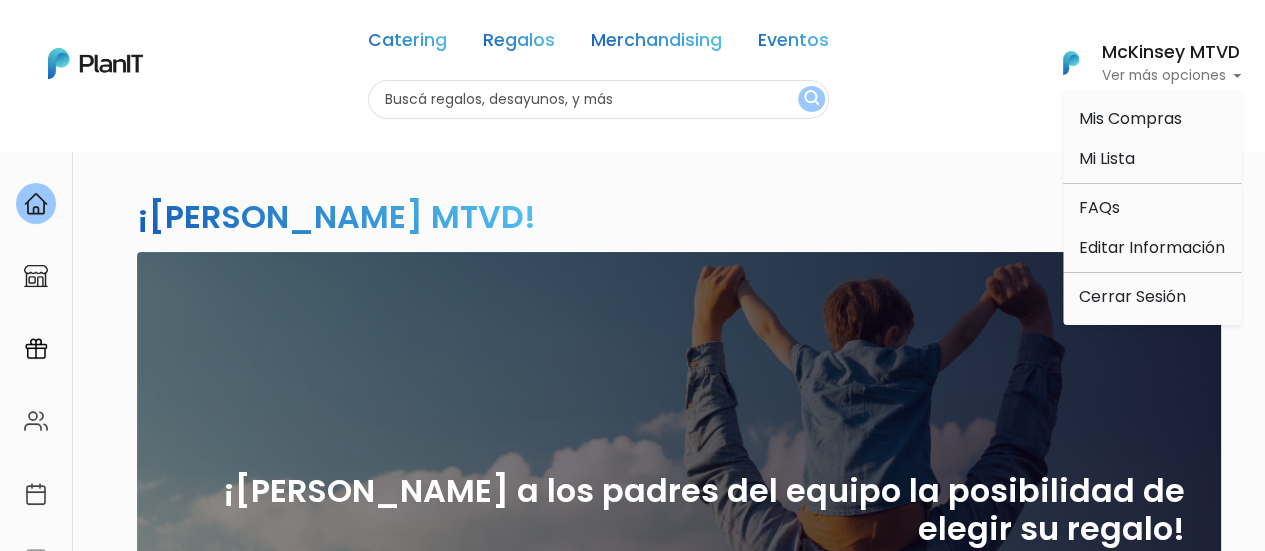 click at bounding box center (598, 99) 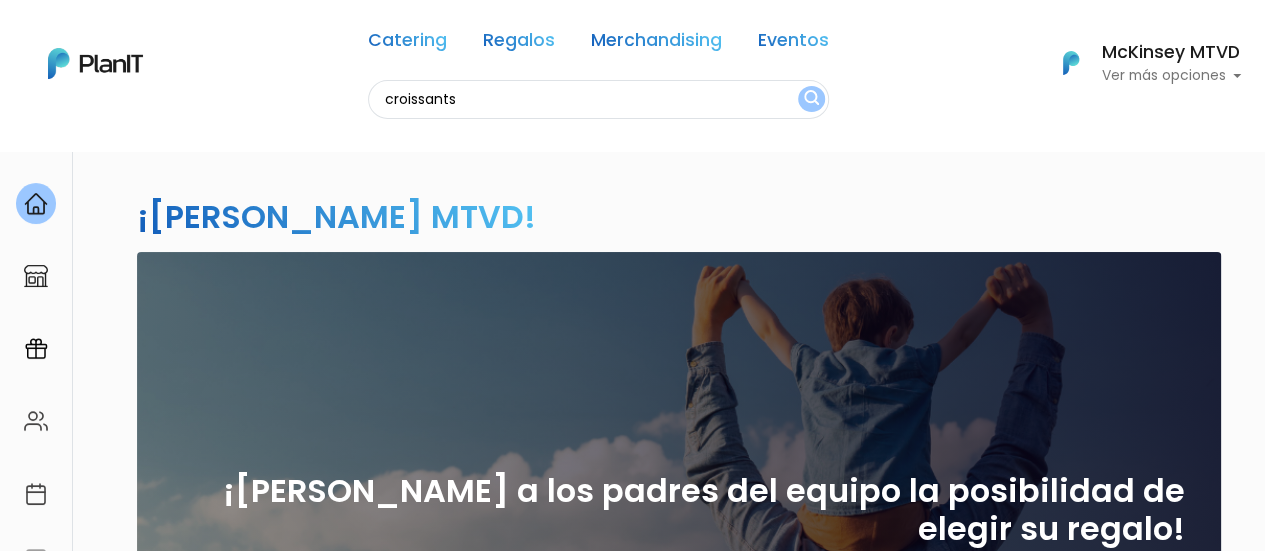 type on "croissants" 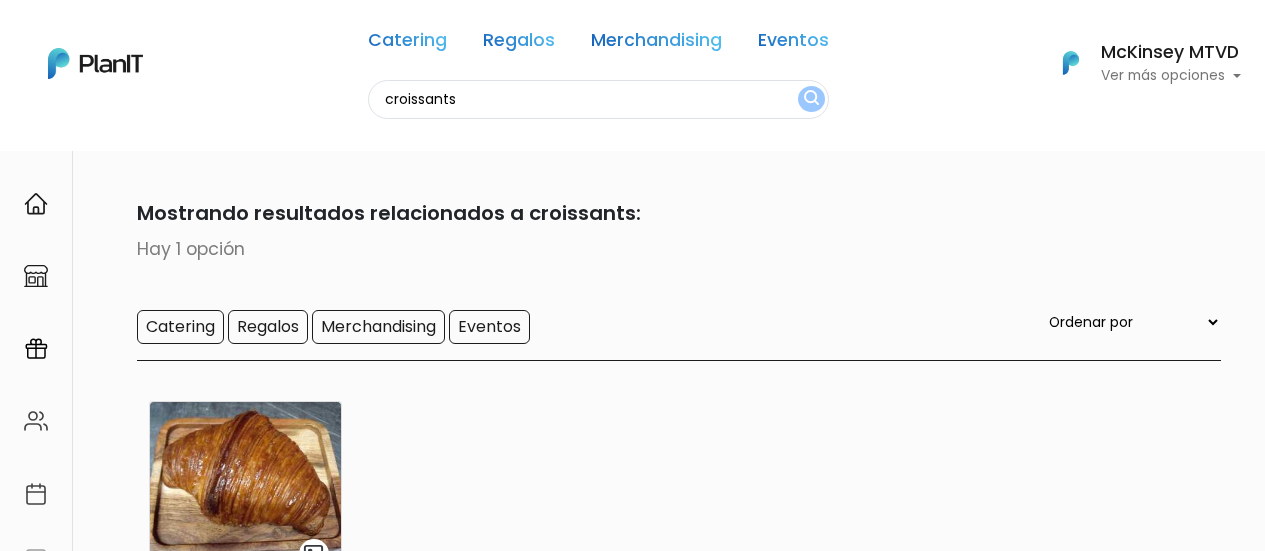 scroll, scrollTop: 0, scrollLeft: 0, axis: both 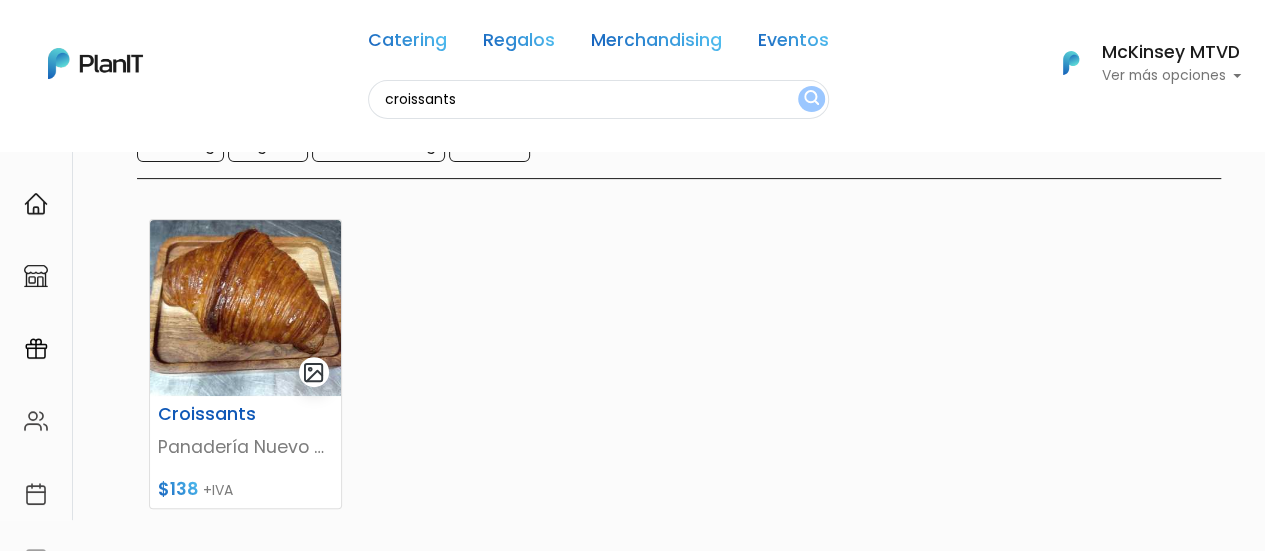 drag, startPoint x: 1279, startPoint y: 172, endPoint x: 1279, endPoint y: 267, distance: 95 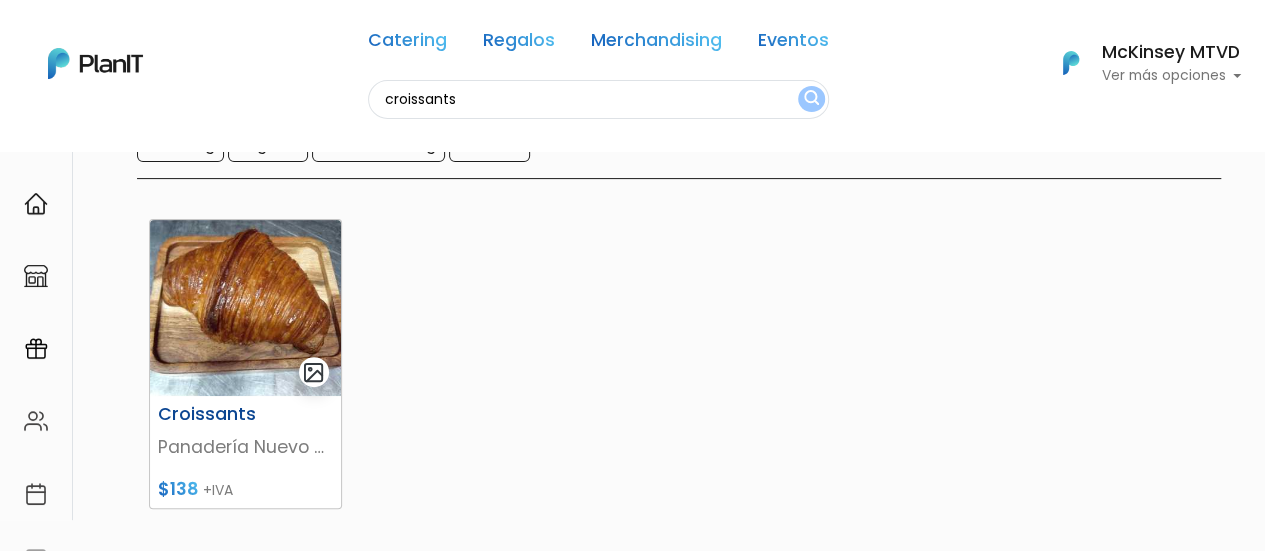 click at bounding box center [245, 308] 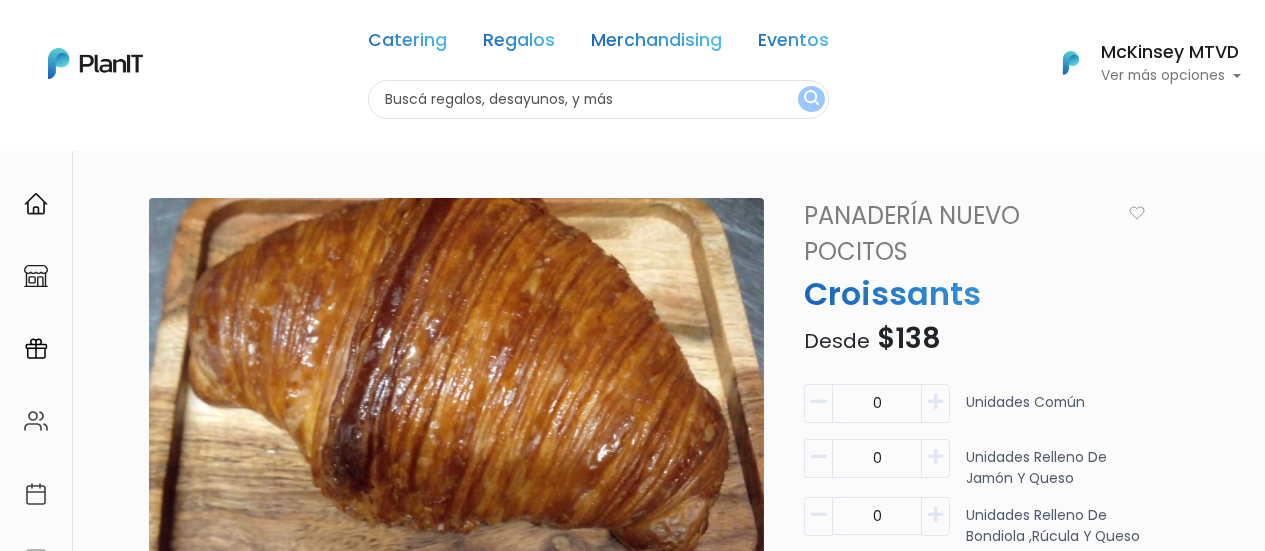 scroll, scrollTop: 0, scrollLeft: 0, axis: both 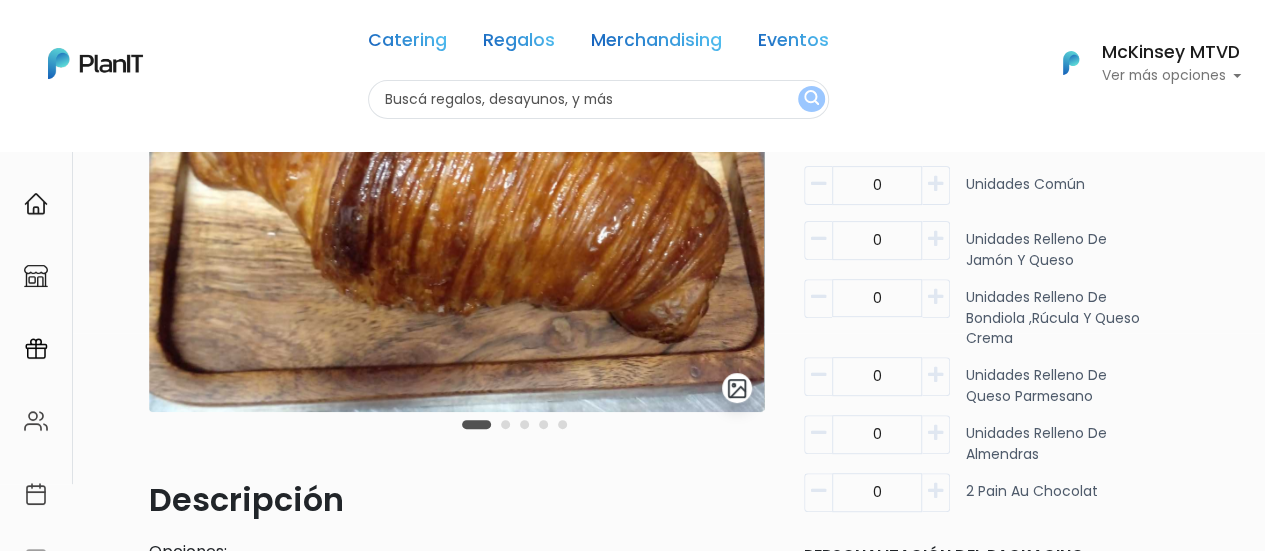 click at bounding box center [935, 184] 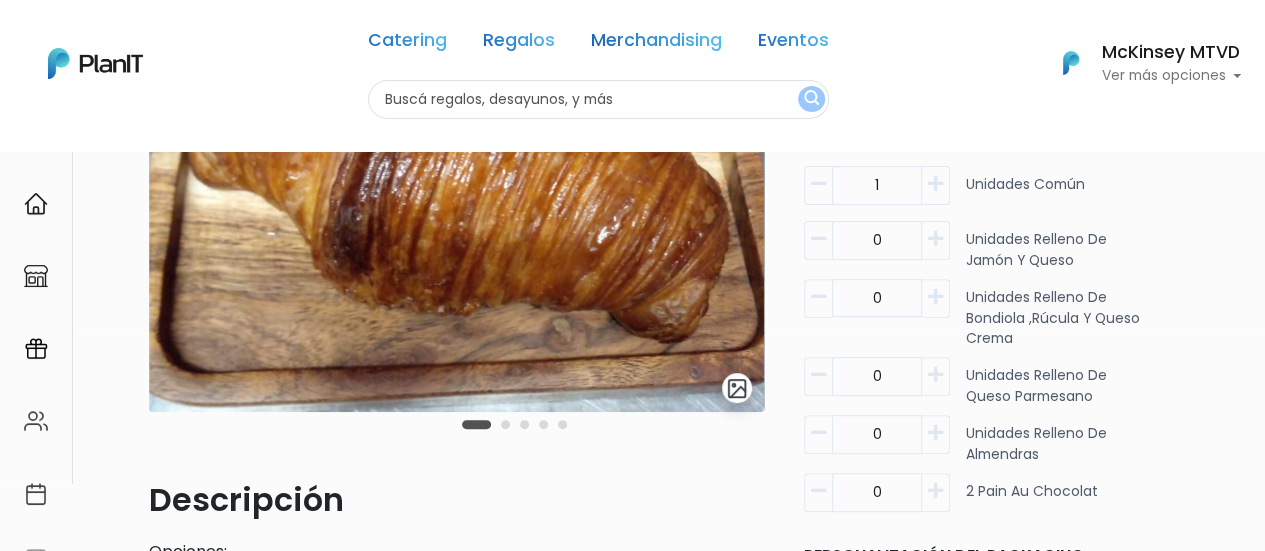 click at bounding box center (935, 184) 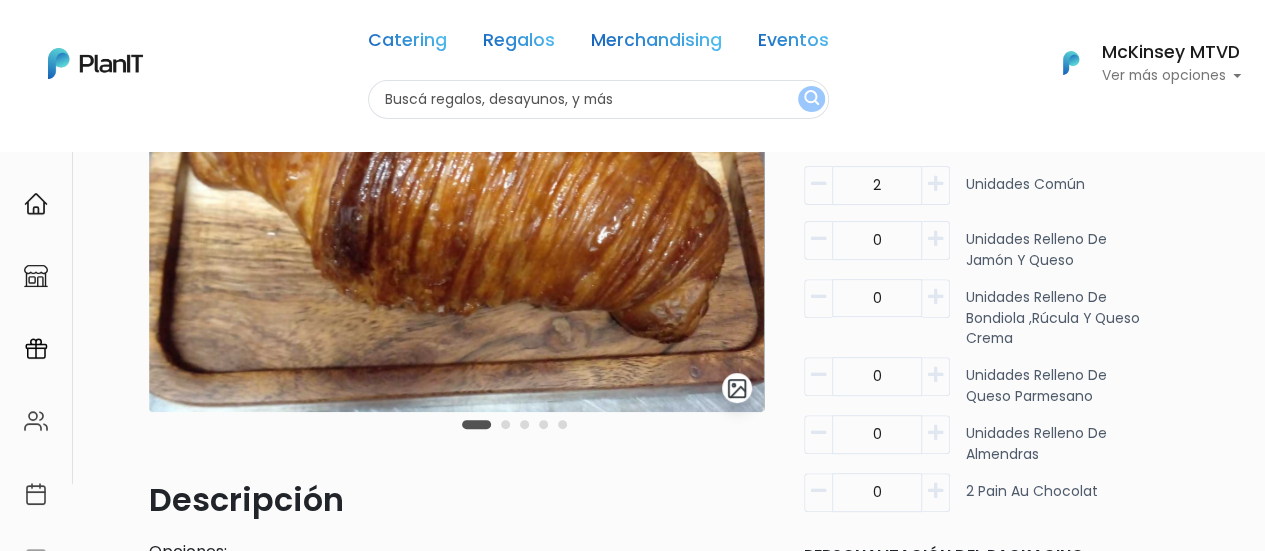 click at bounding box center [935, 239] 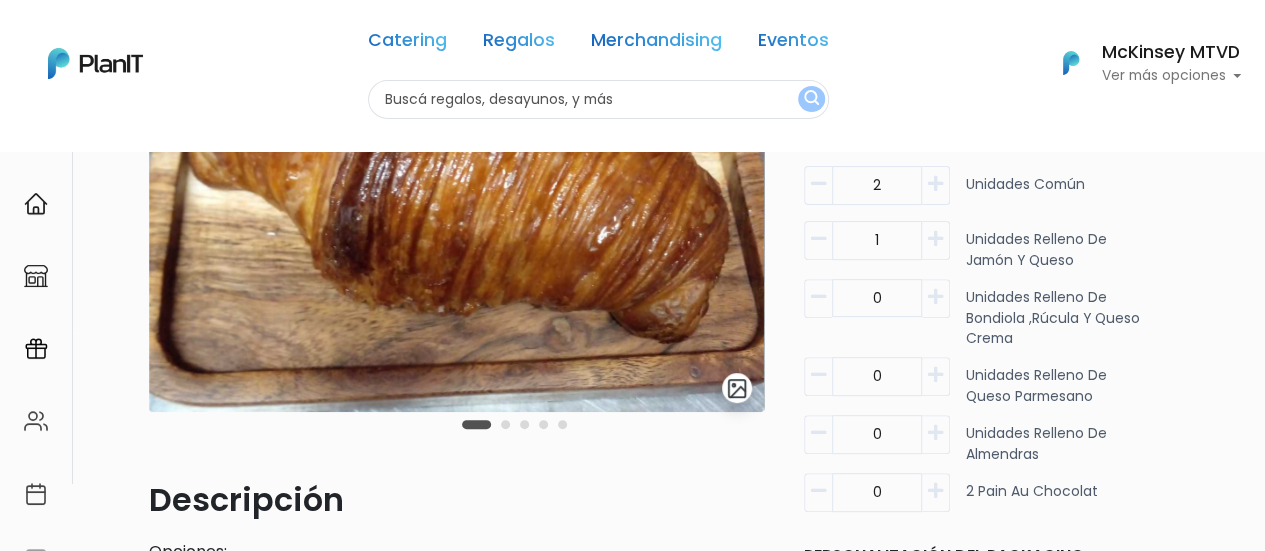 click at bounding box center [935, 239] 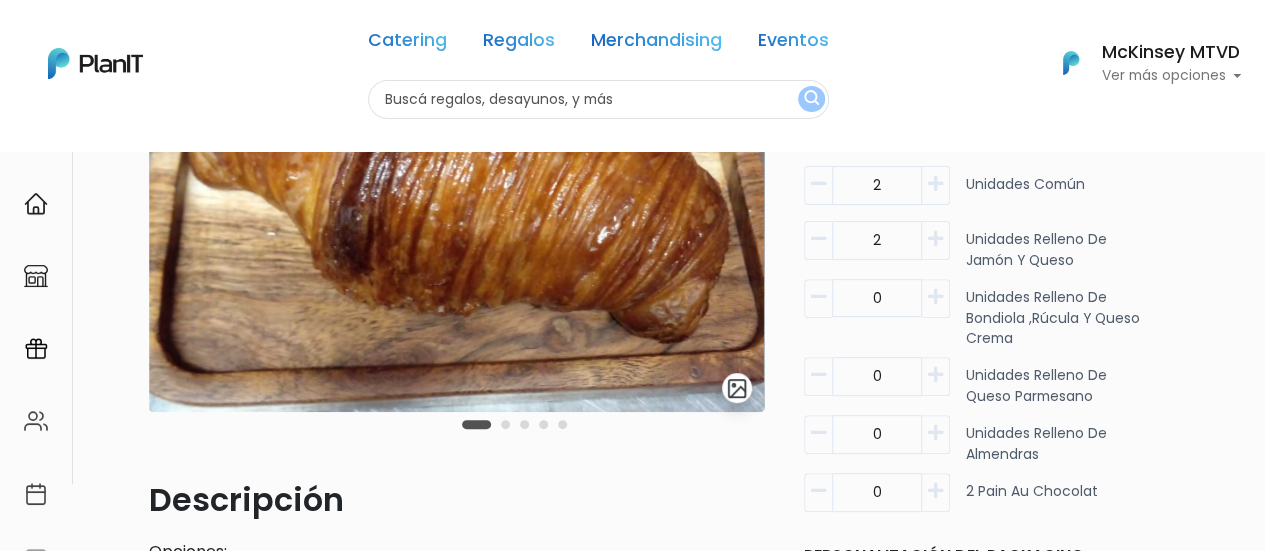 click at bounding box center (935, 239) 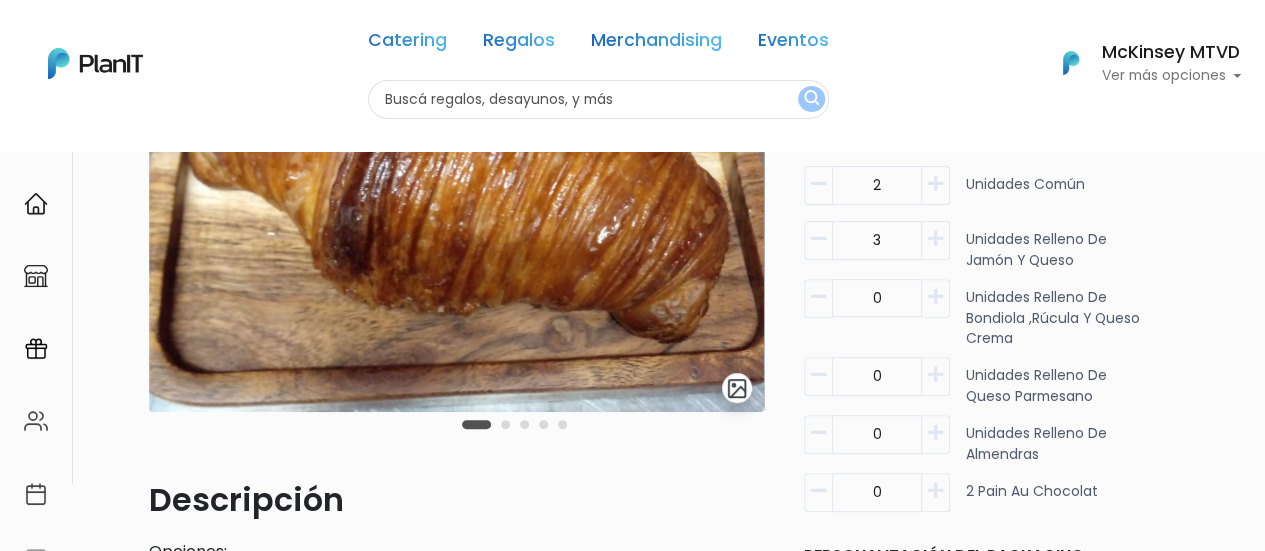 click at bounding box center (935, 433) 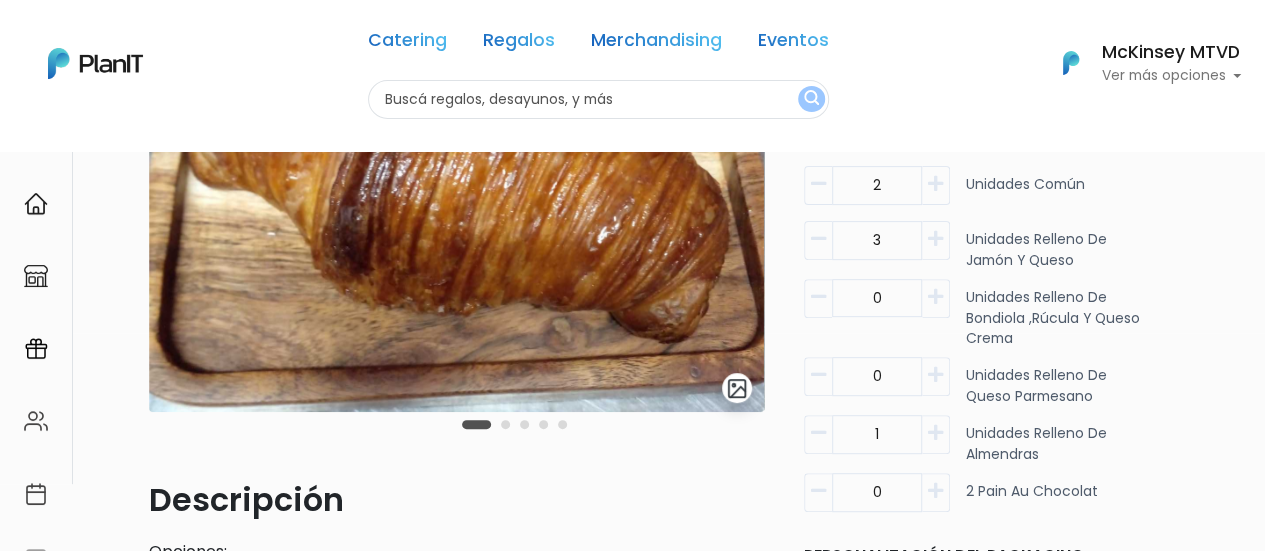 click on "¿Necesitás ayuda?" at bounding box center (1035, 1383) 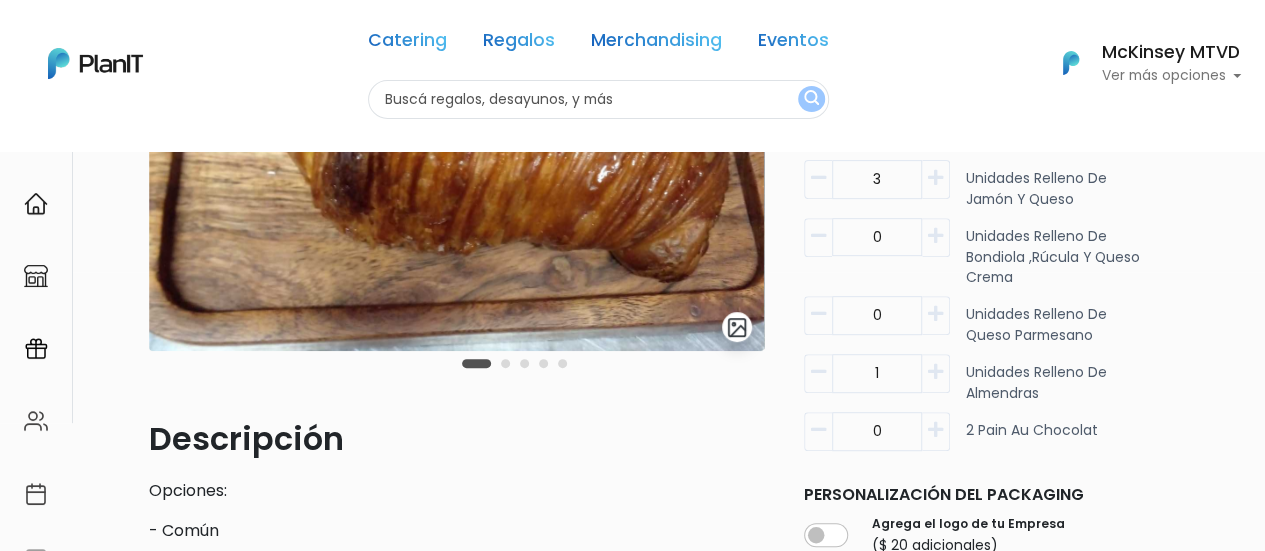 scroll, scrollTop: 286, scrollLeft: 0, axis: vertical 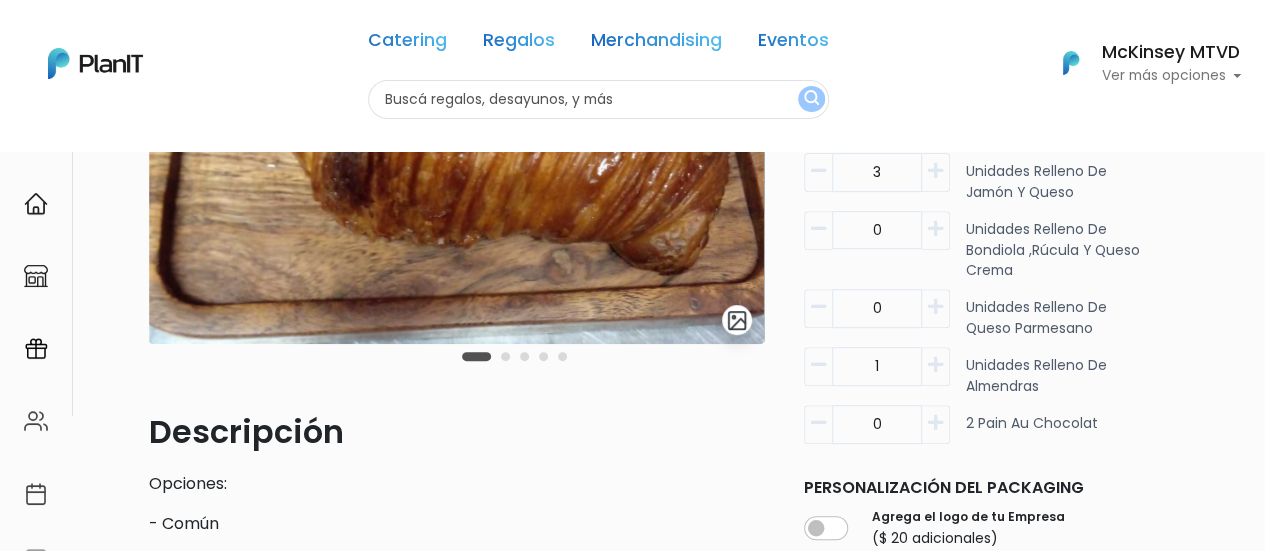 click at bounding box center [935, 423] 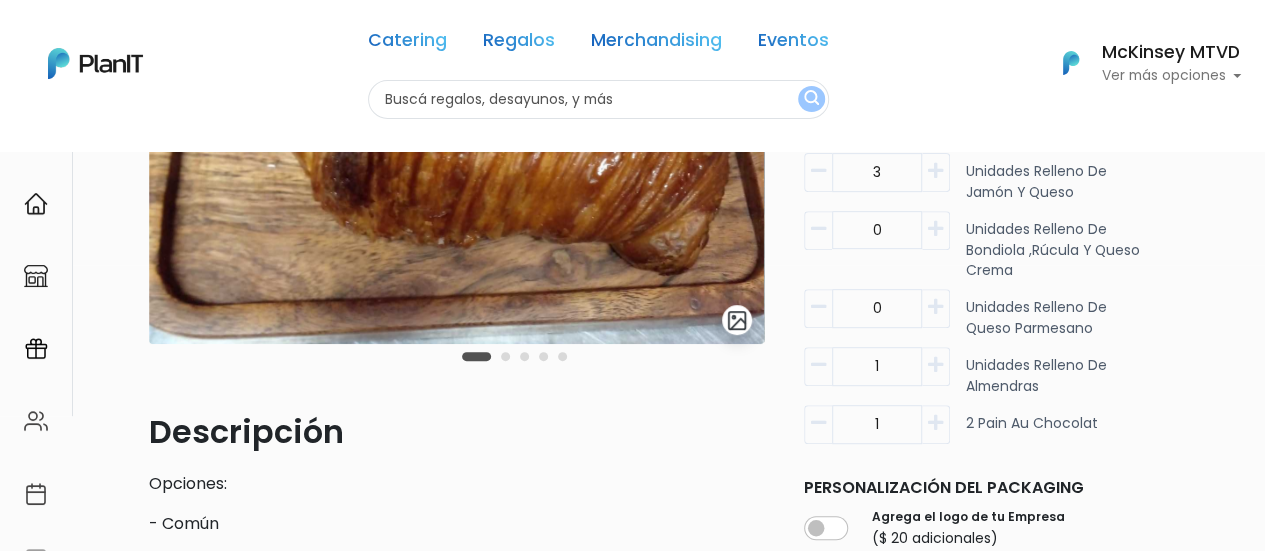 scroll, scrollTop: 282, scrollLeft: 0, axis: vertical 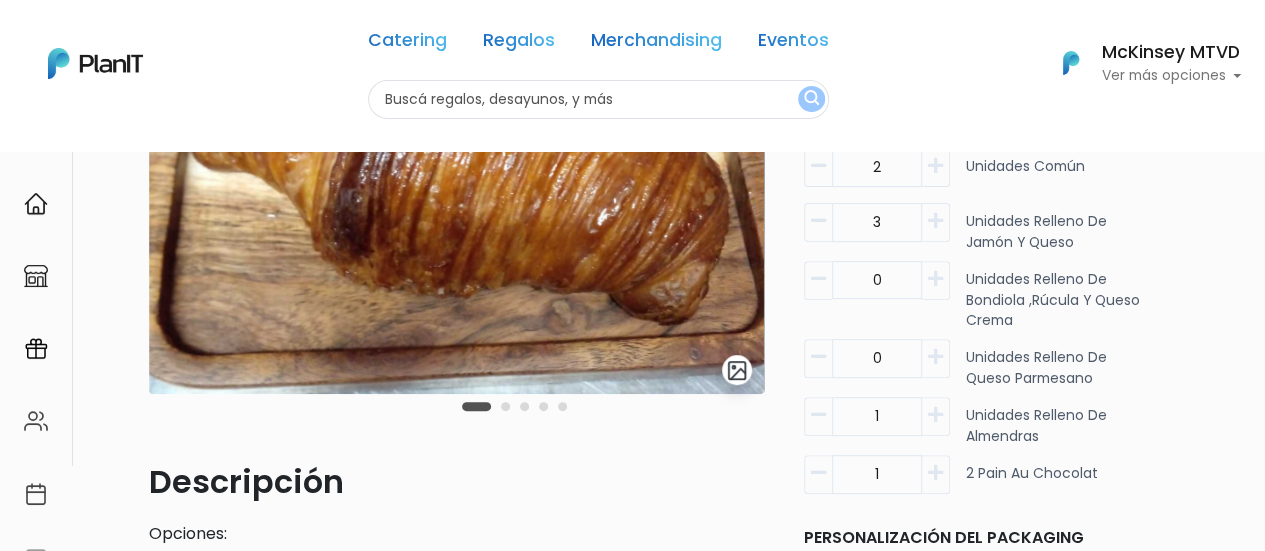 click at bounding box center (935, 357) 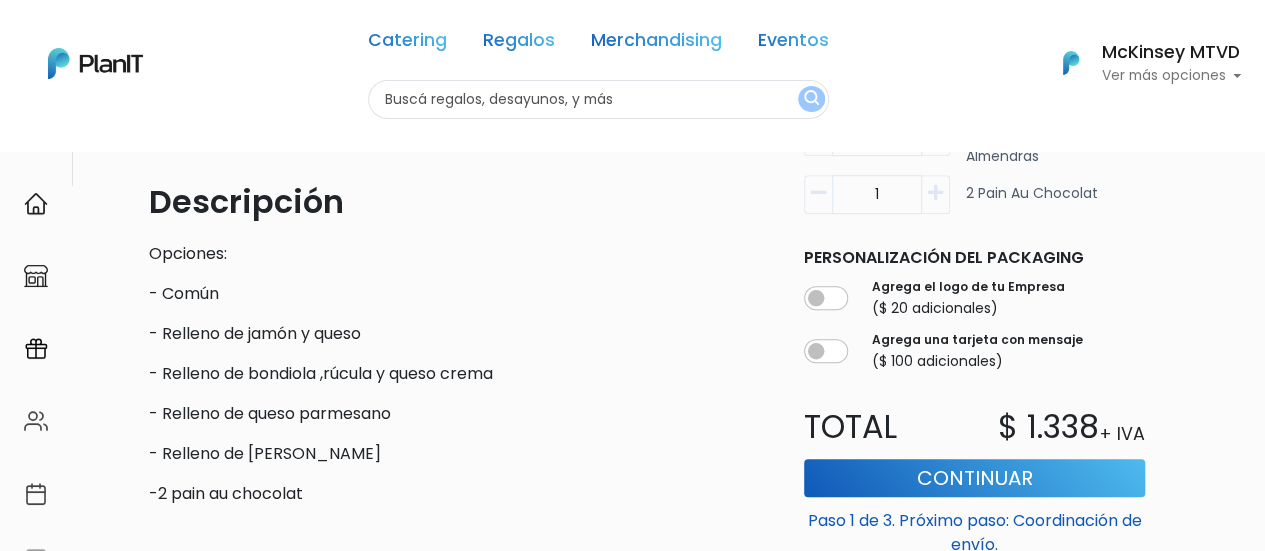 scroll, scrollTop: 562, scrollLeft: 0, axis: vertical 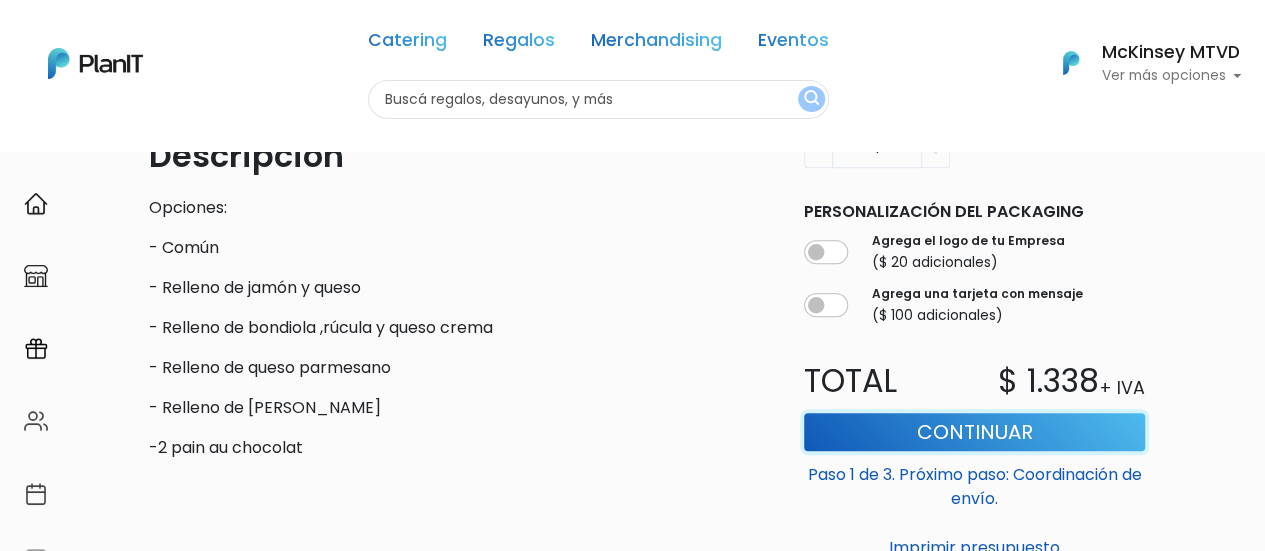 click on "Continuar" at bounding box center (974, 432) 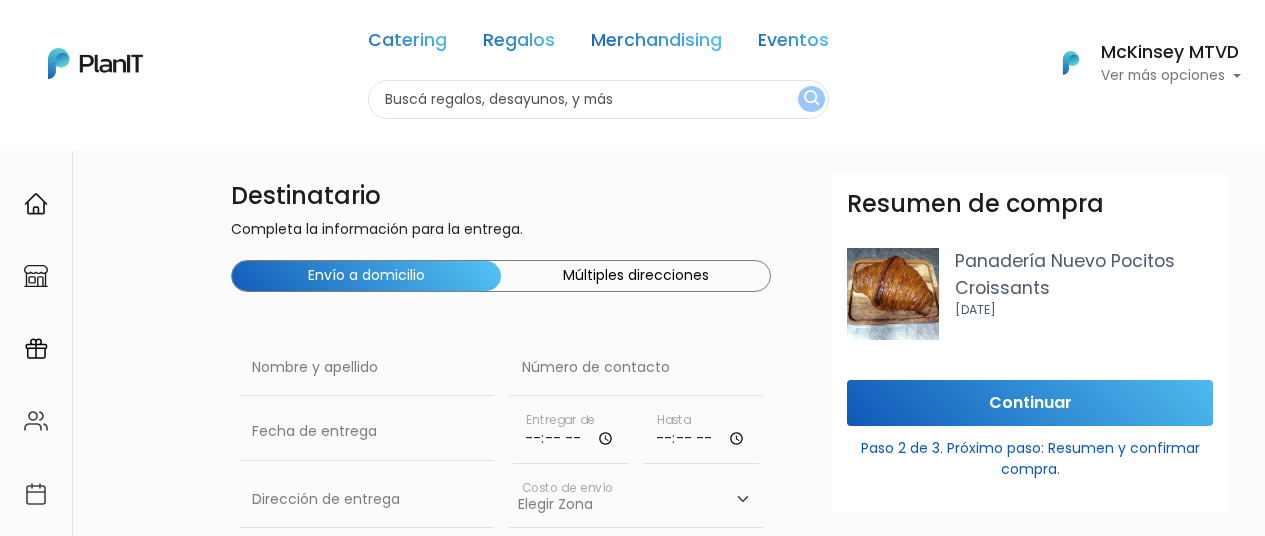 scroll, scrollTop: 0, scrollLeft: 0, axis: both 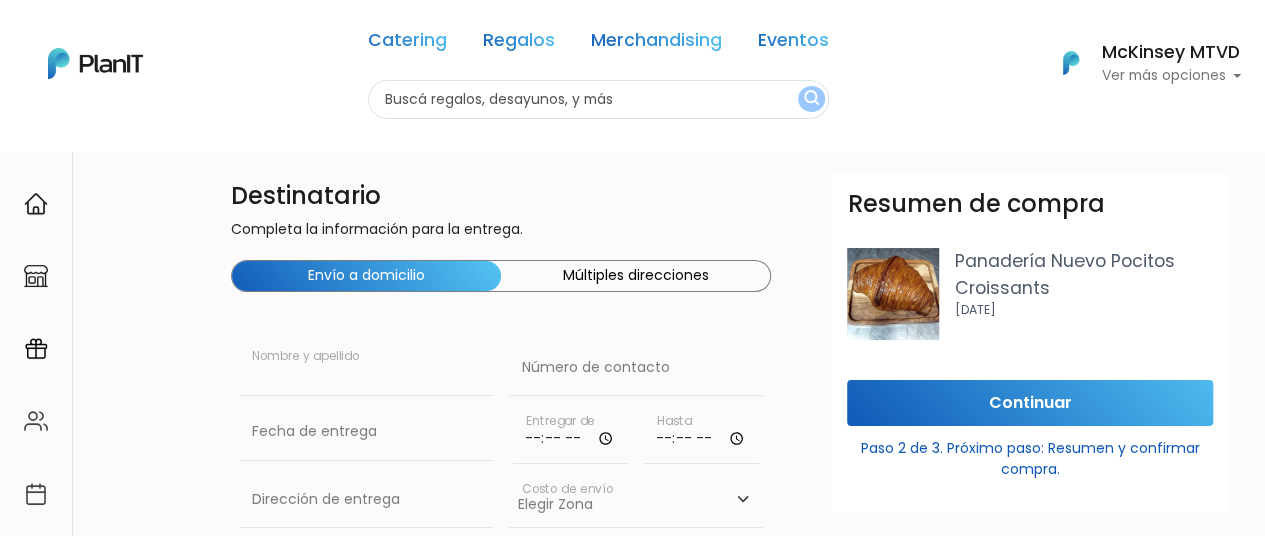 click at bounding box center (366, 368) 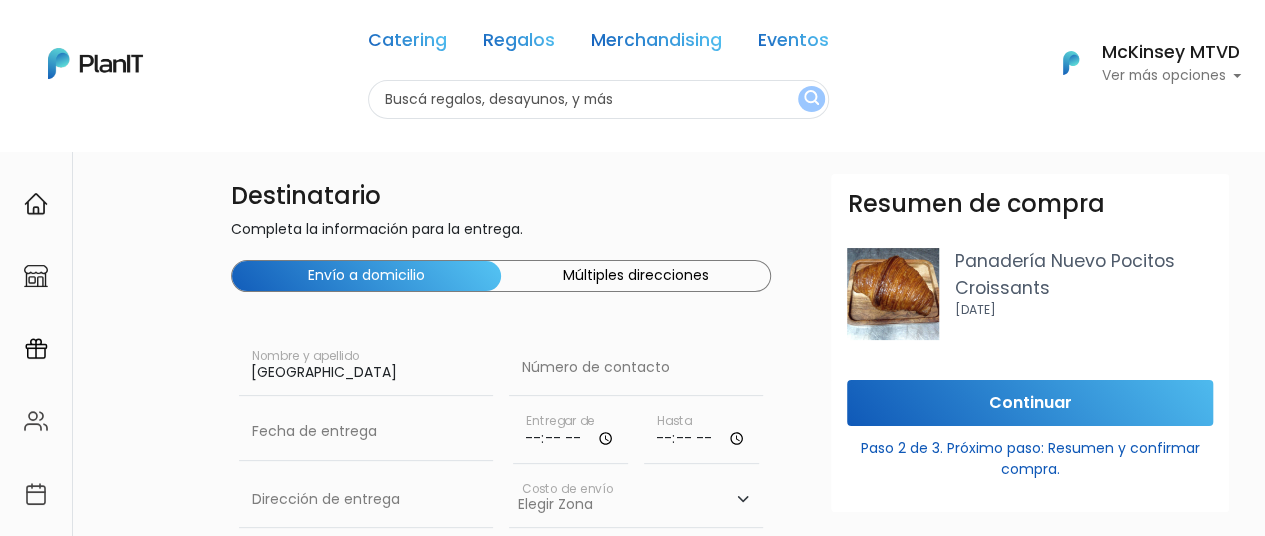 type on "Florencia" 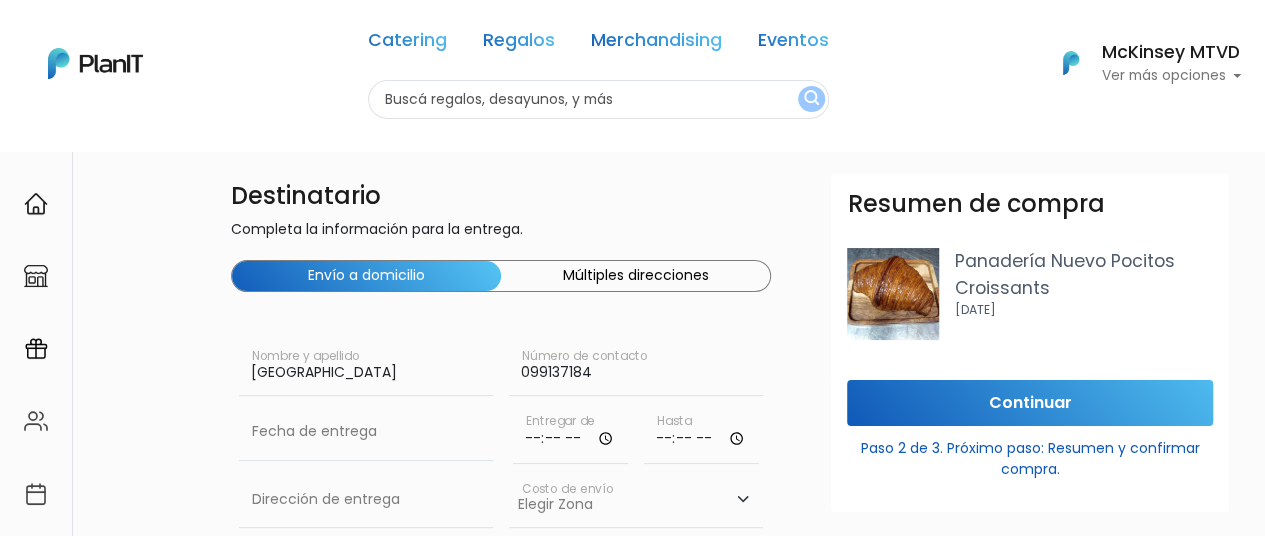 type on "099137184" 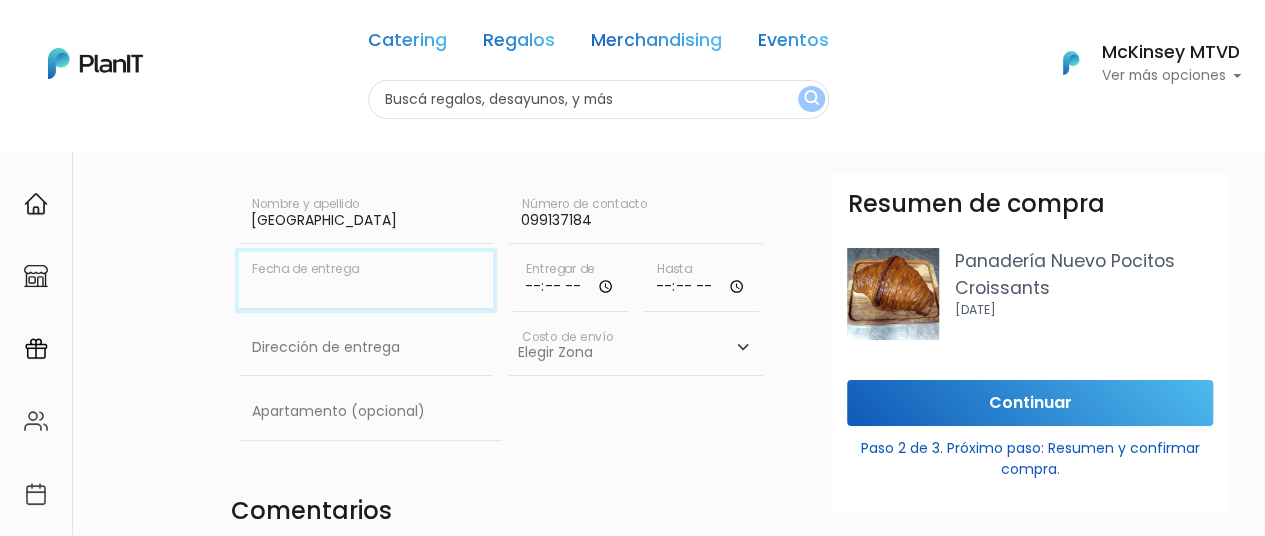 scroll, scrollTop: 158, scrollLeft: 0, axis: vertical 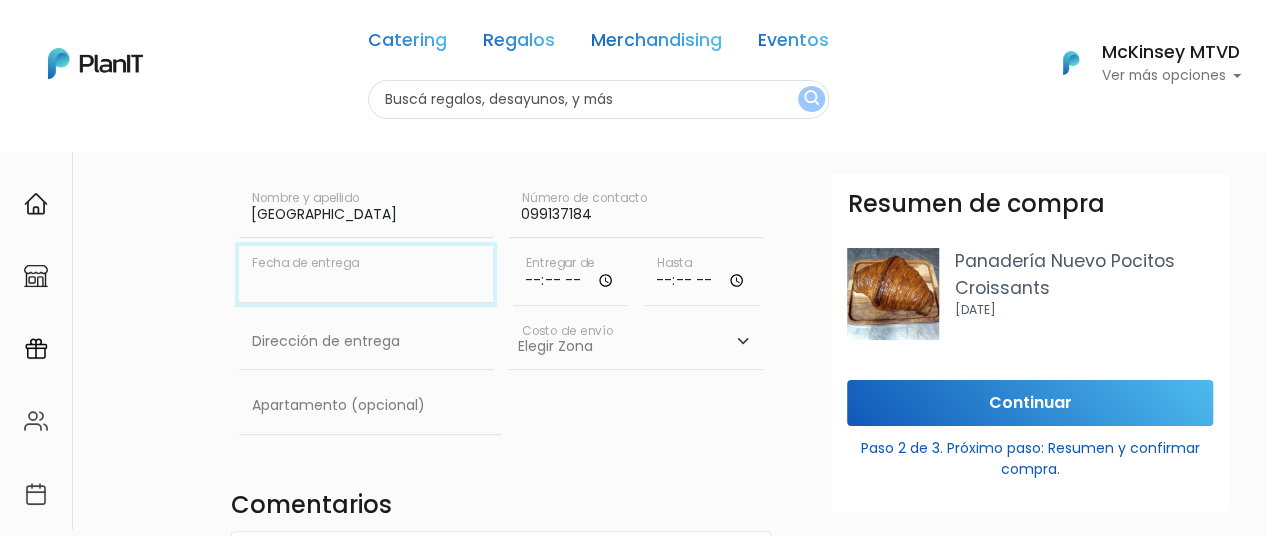 click at bounding box center [366, 274] 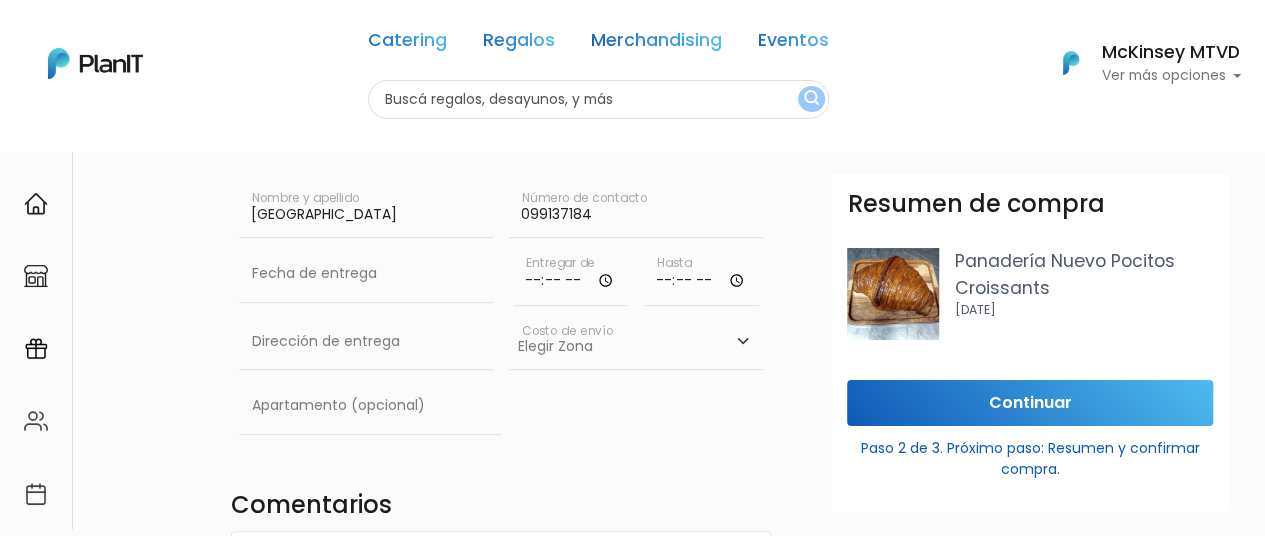click on "Florencia
Nombre y apellido" at bounding box center [366, 214] 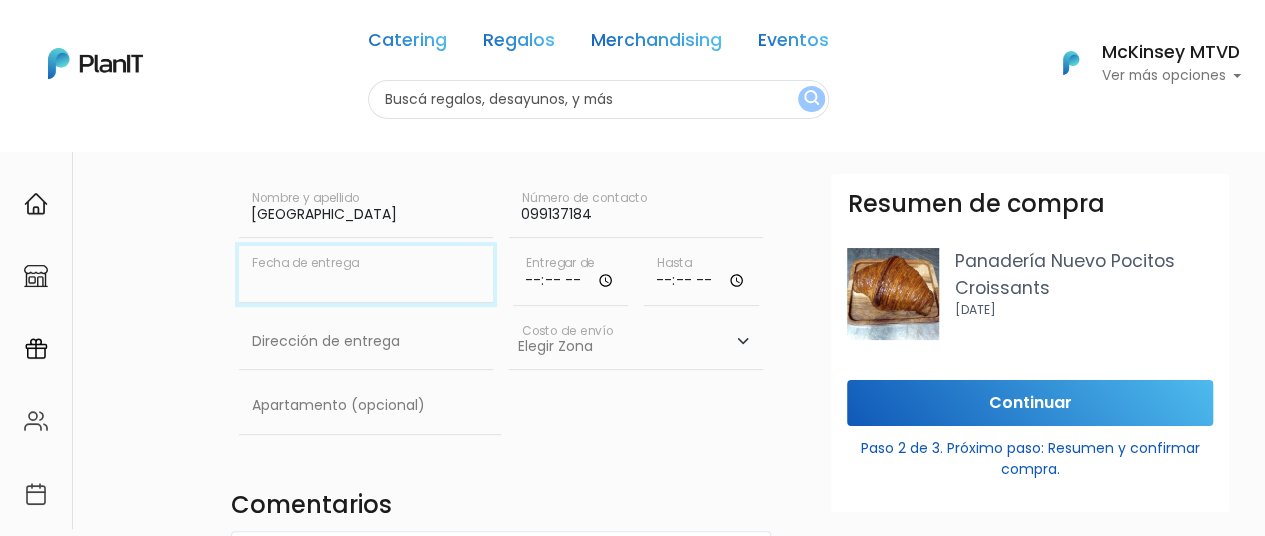 click at bounding box center (366, 274) 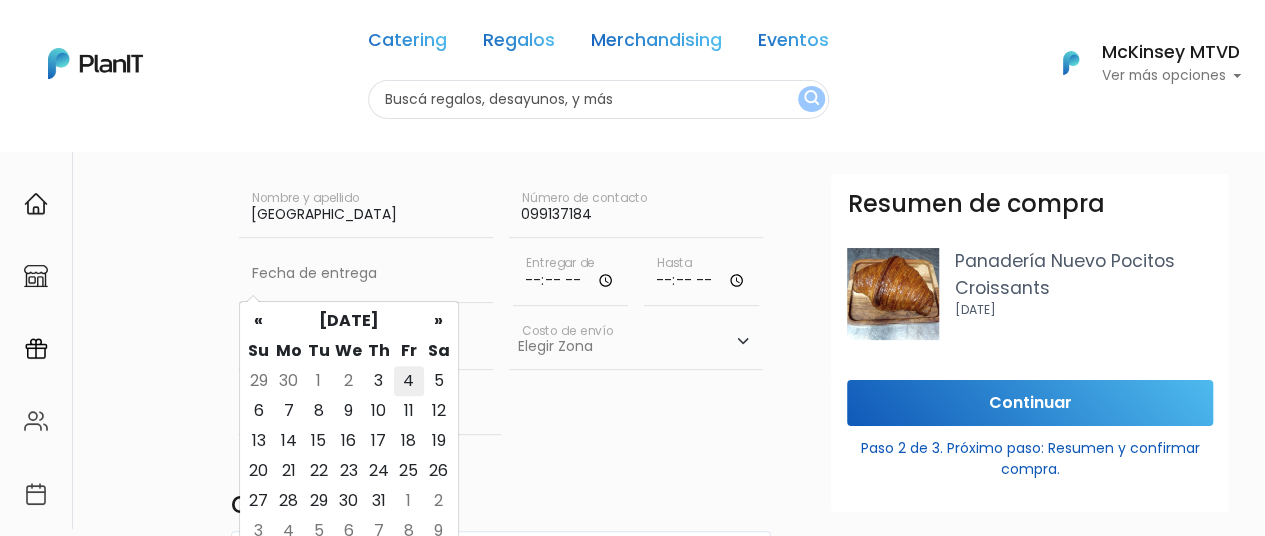 click on "4" at bounding box center [409, 381] 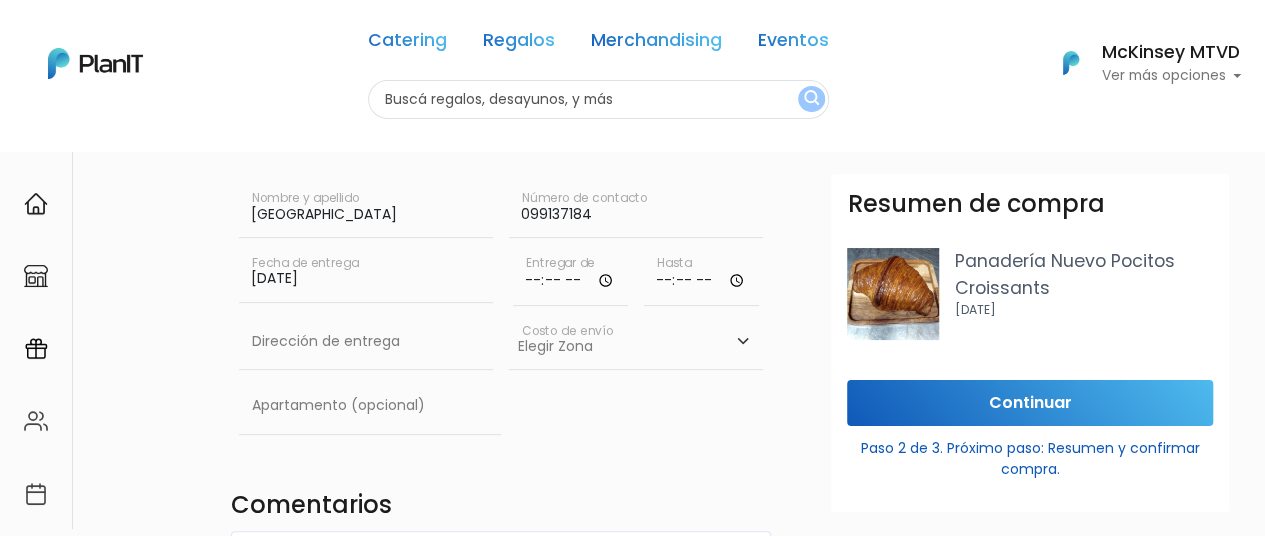 click at bounding box center [570, 276] 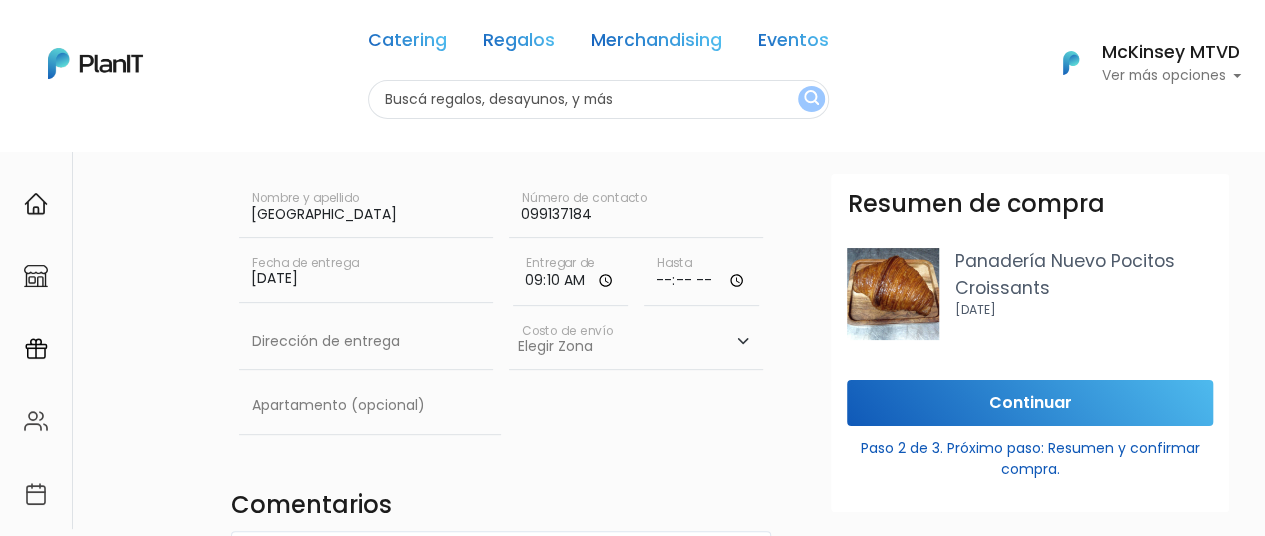 type on "09:30" 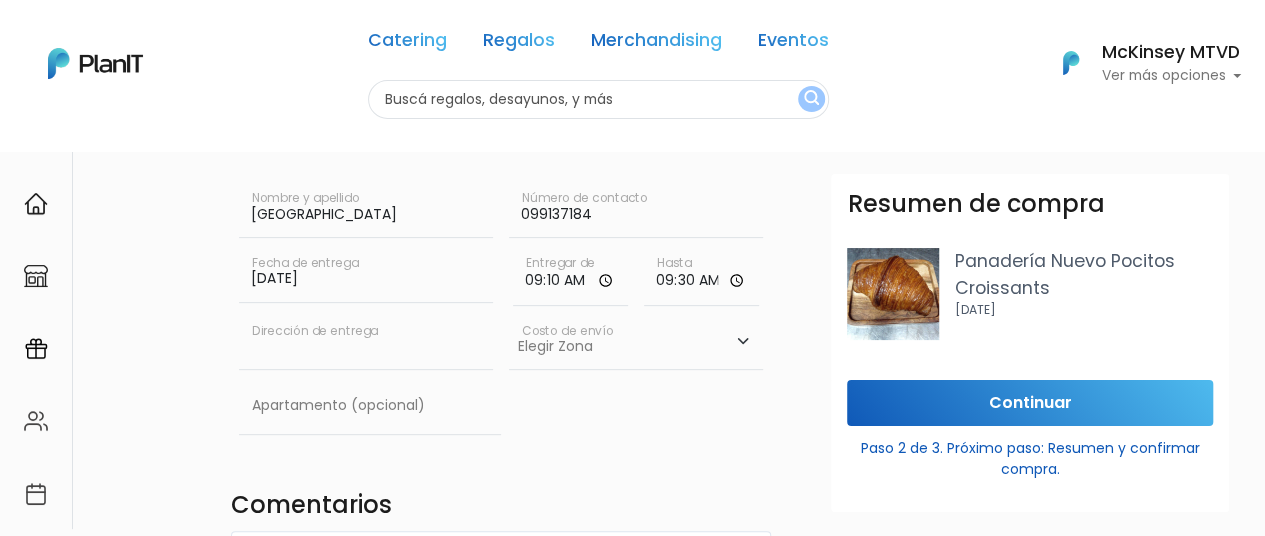 click at bounding box center [366, 342] 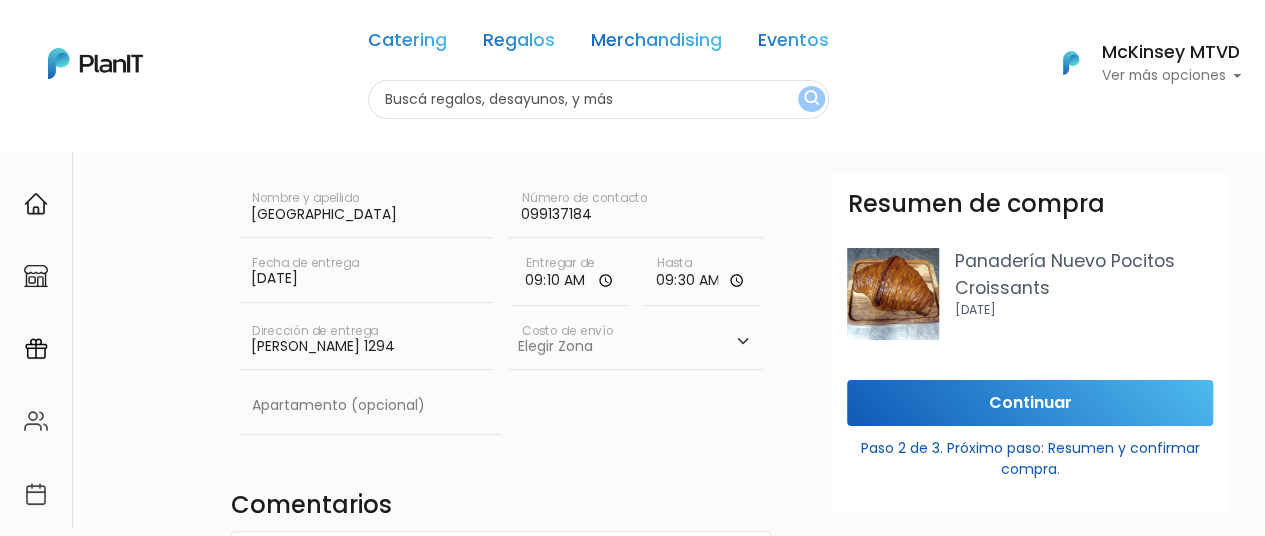 click on "Luis Bonavita 1294" at bounding box center (366, 342) 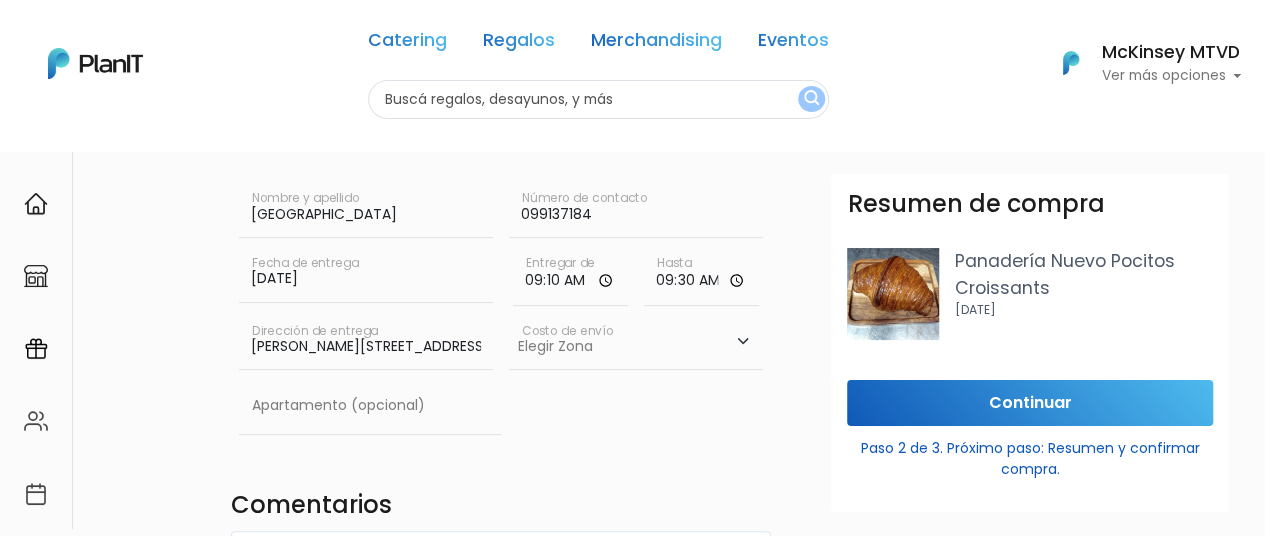 type on "Luis Bonavita 1294, Torre 1" 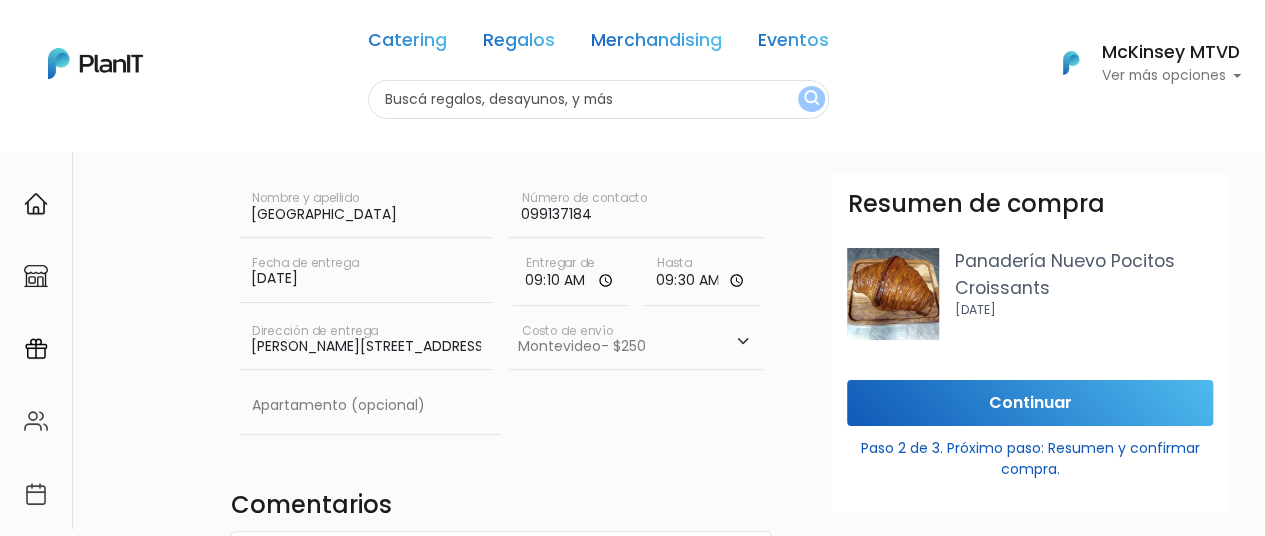 click on "Elegir Zona Zona américa- $600
Montevideo- $250" at bounding box center [636, 342] 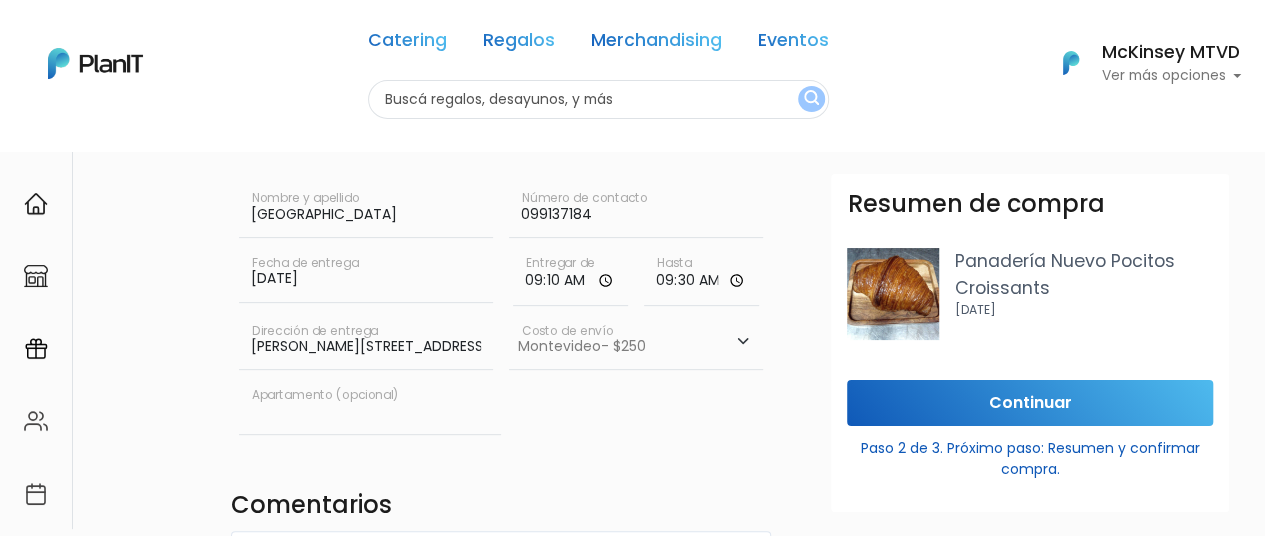 click at bounding box center [370, 406] 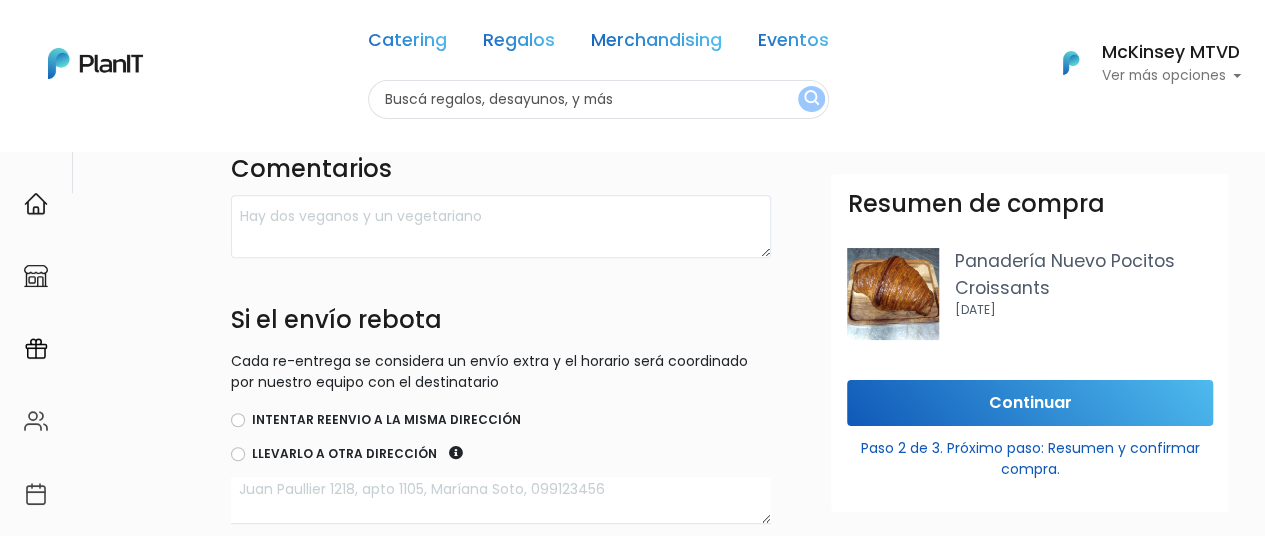 scroll, scrollTop: 498, scrollLeft: 0, axis: vertical 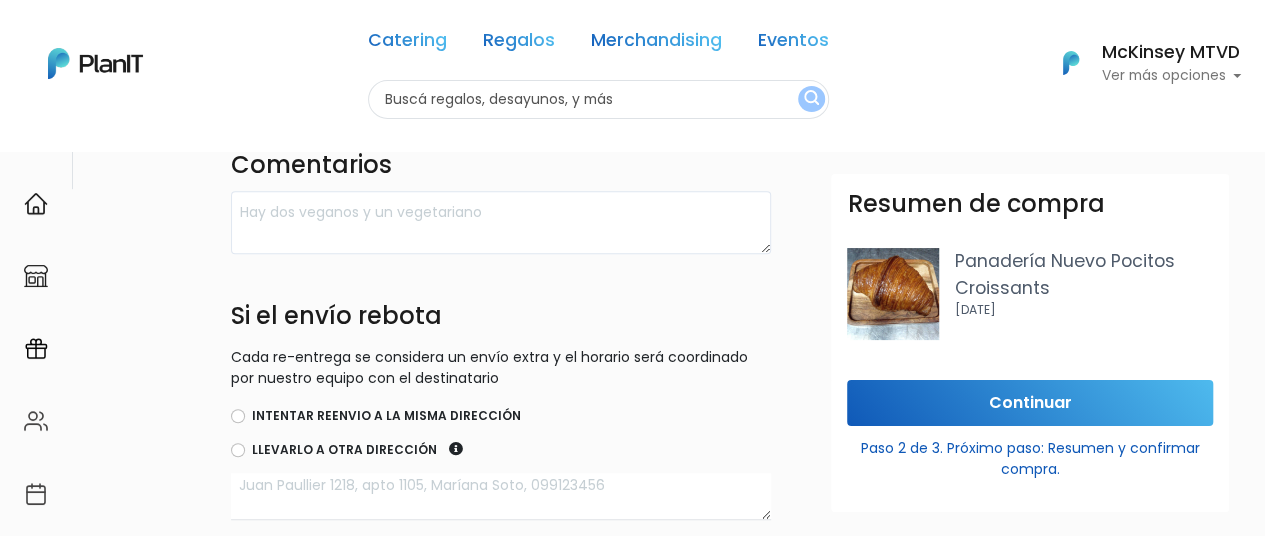 type on "704" 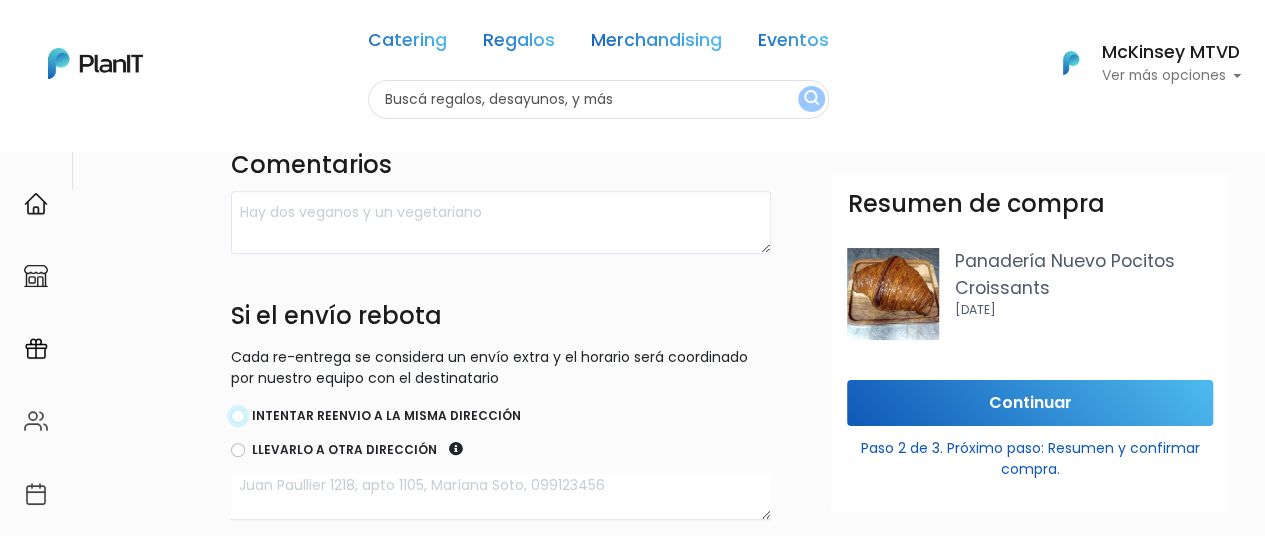 click on "Intentar reenvio a la misma dirección" at bounding box center (238, 416) 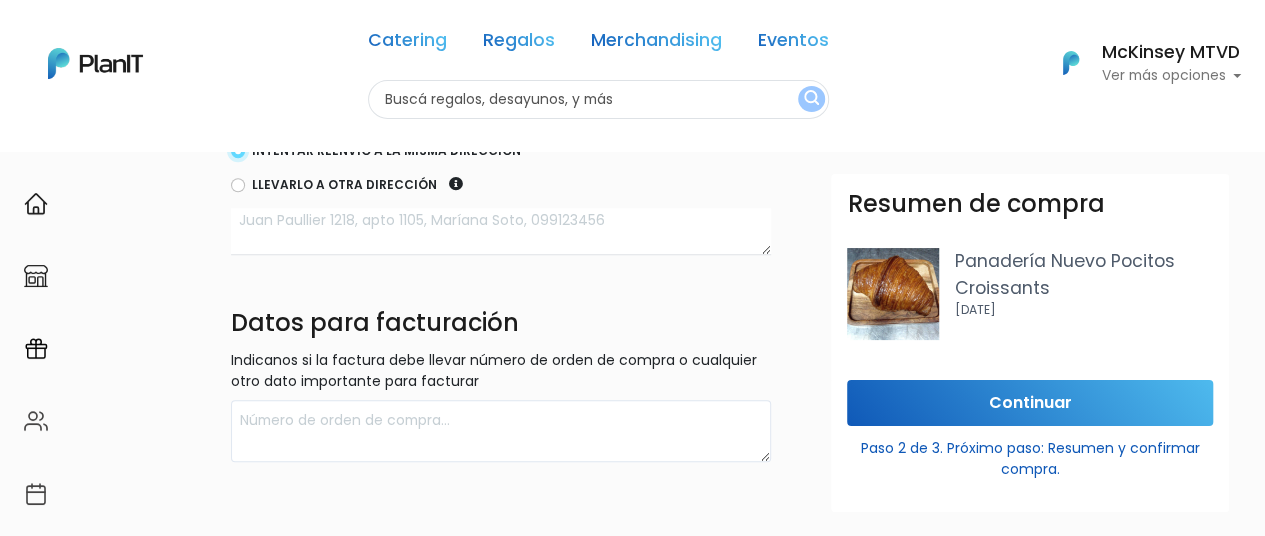 scroll, scrollTop: 776, scrollLeft: 0, axis: vertical 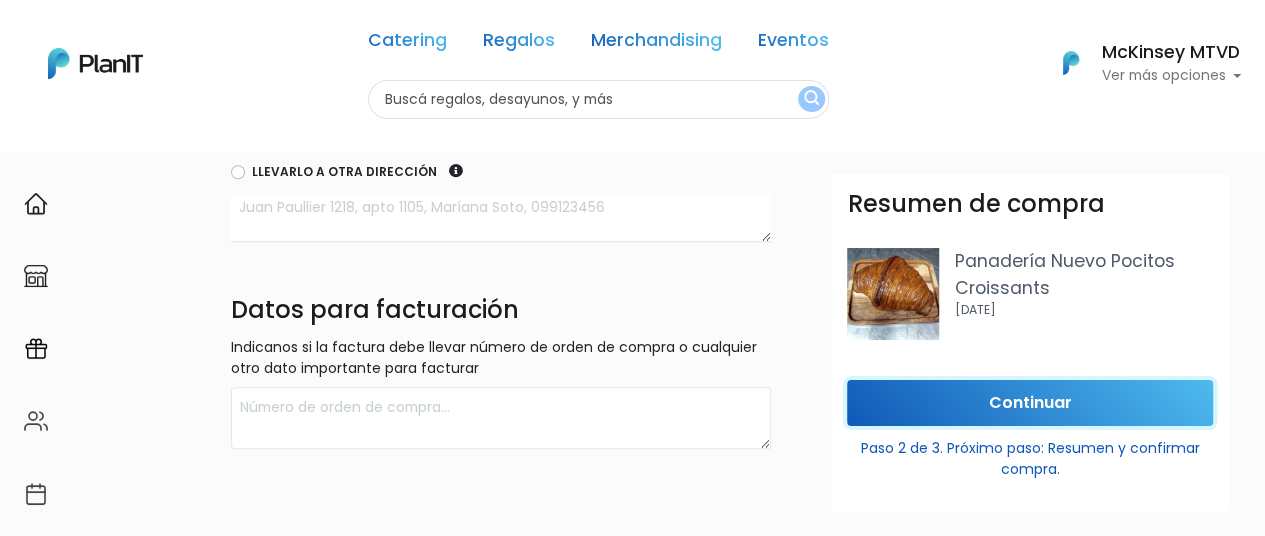 click on "Continuar" at bounding box center (1030, 403) 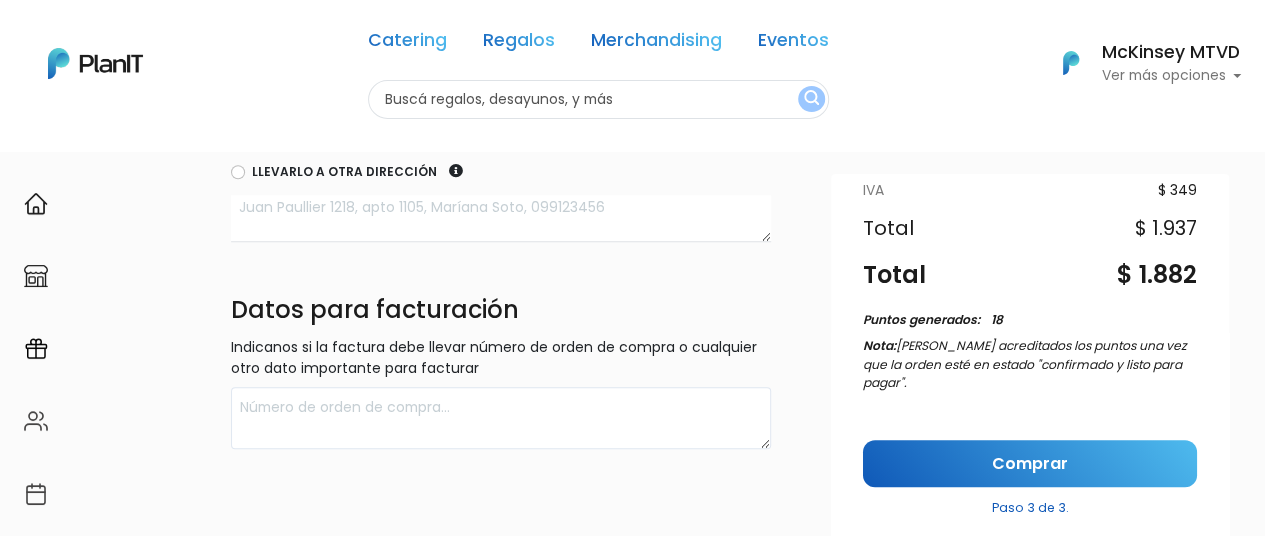scroll, scrollTop: 350, scrollLeft: 0, axis: vertical 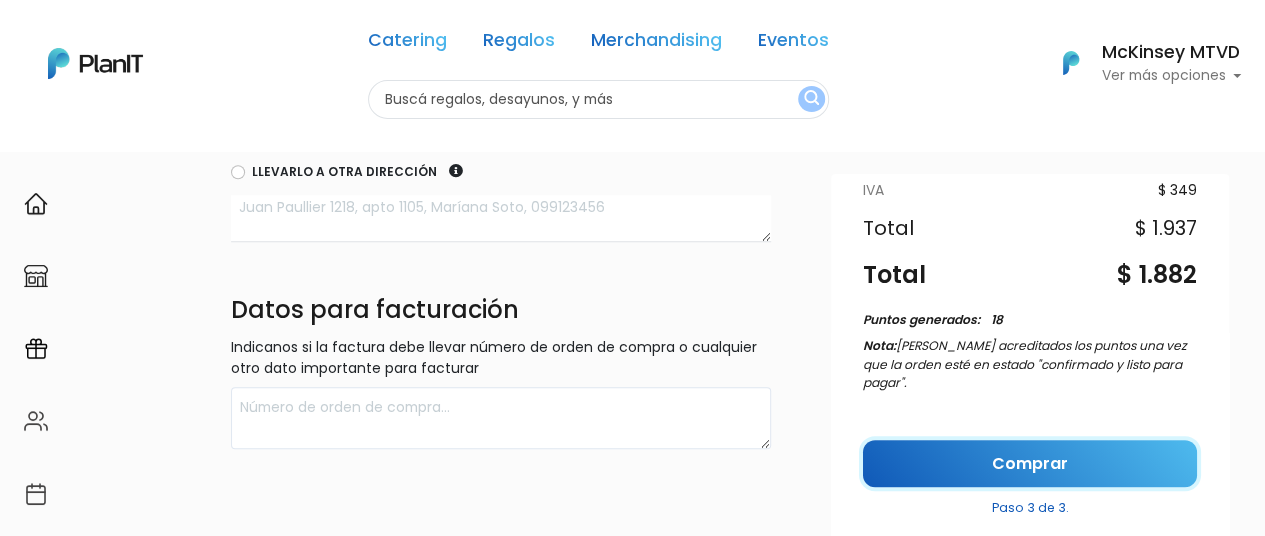 click on "Comprar" at bounding box center [1030, 463] 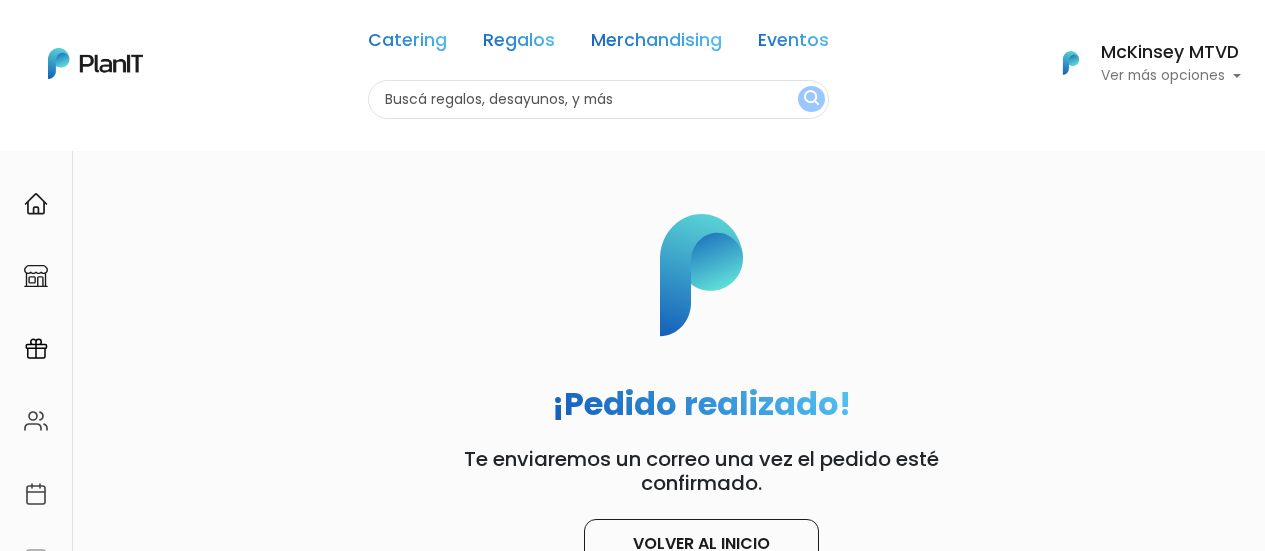 scroll, scrollTop: 0, scrollLeft: 0, axis: both 